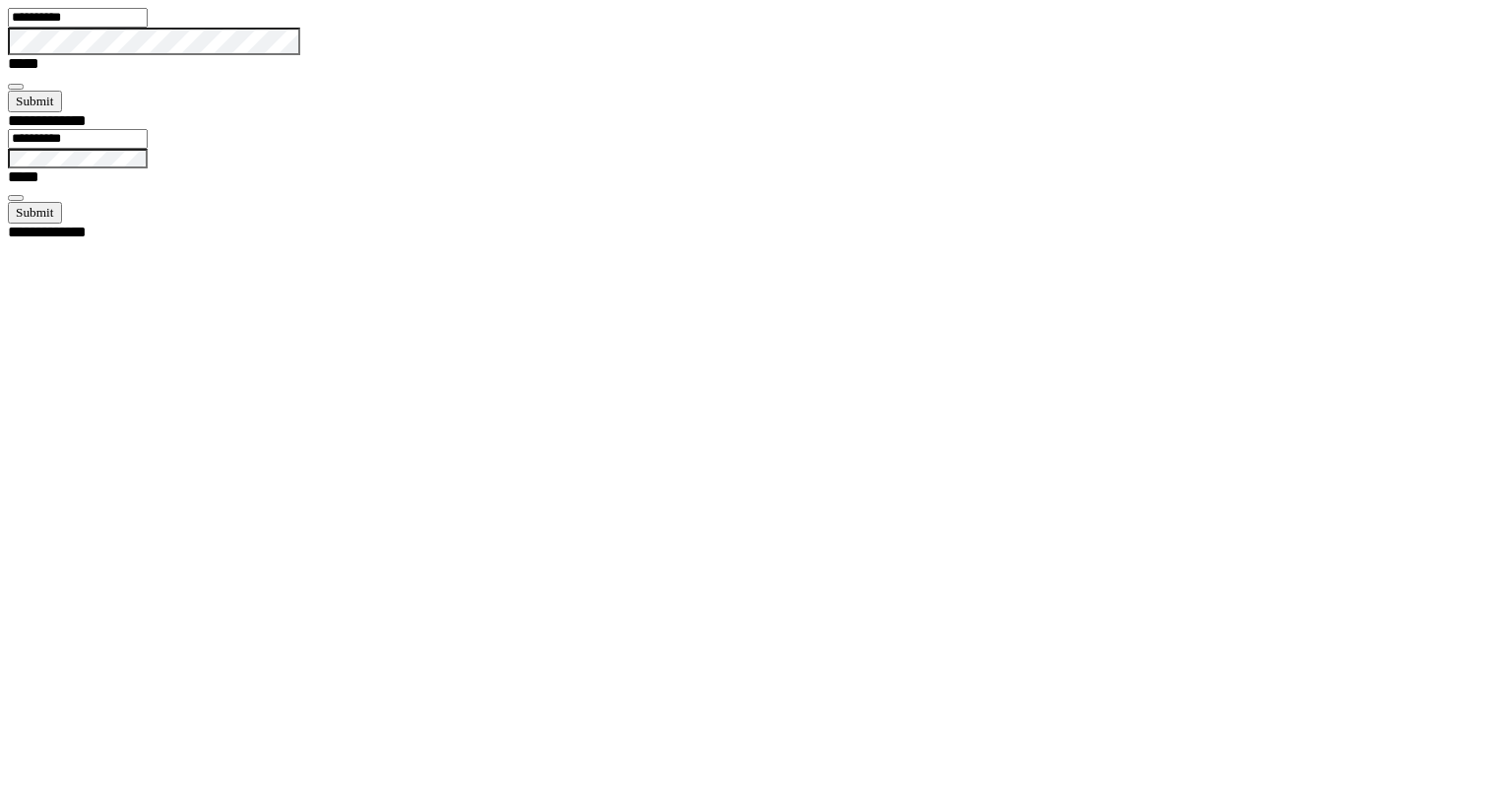 click at bounding box center (16, 87) 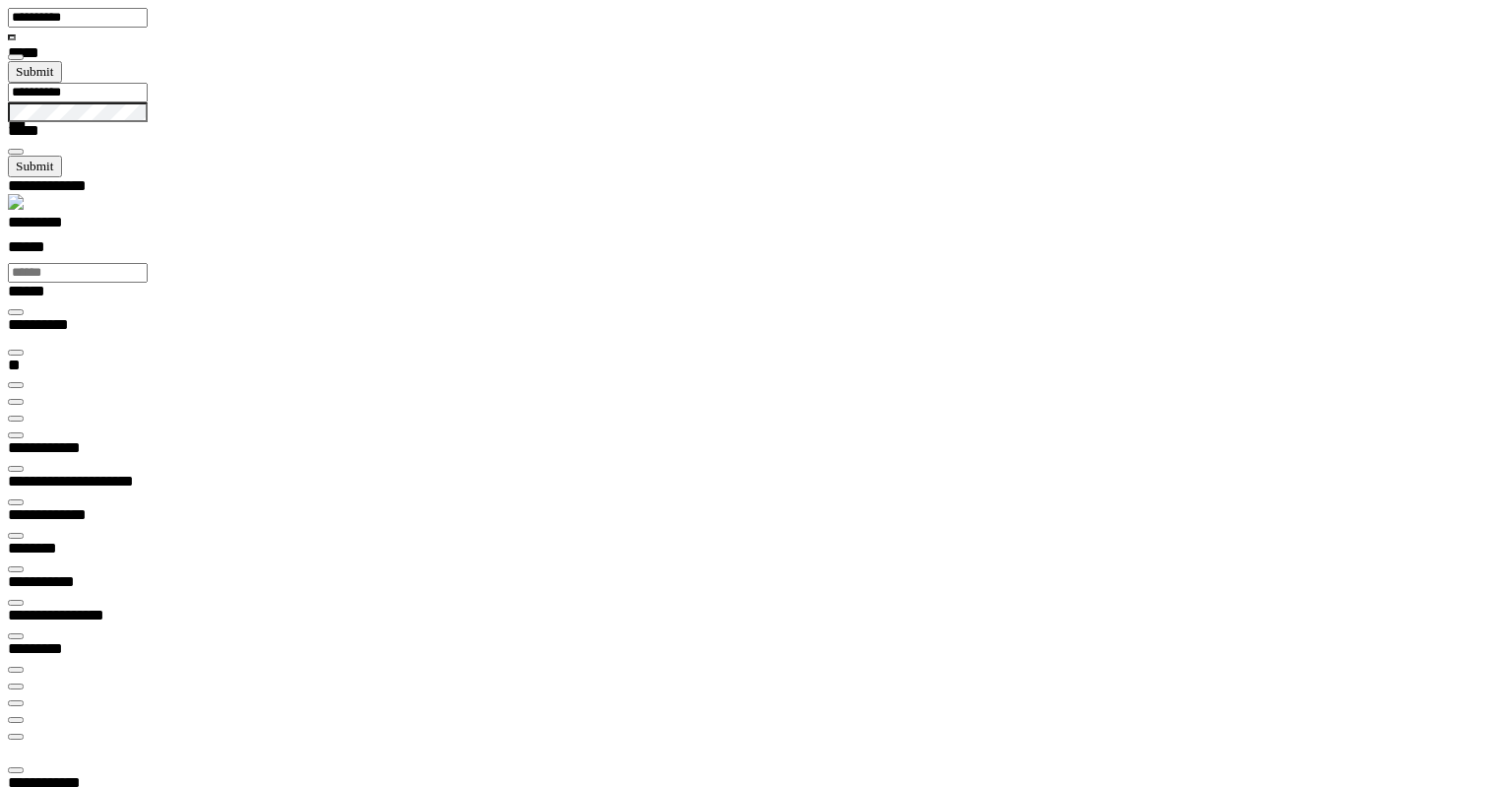 click at bounding box center [764, 774] 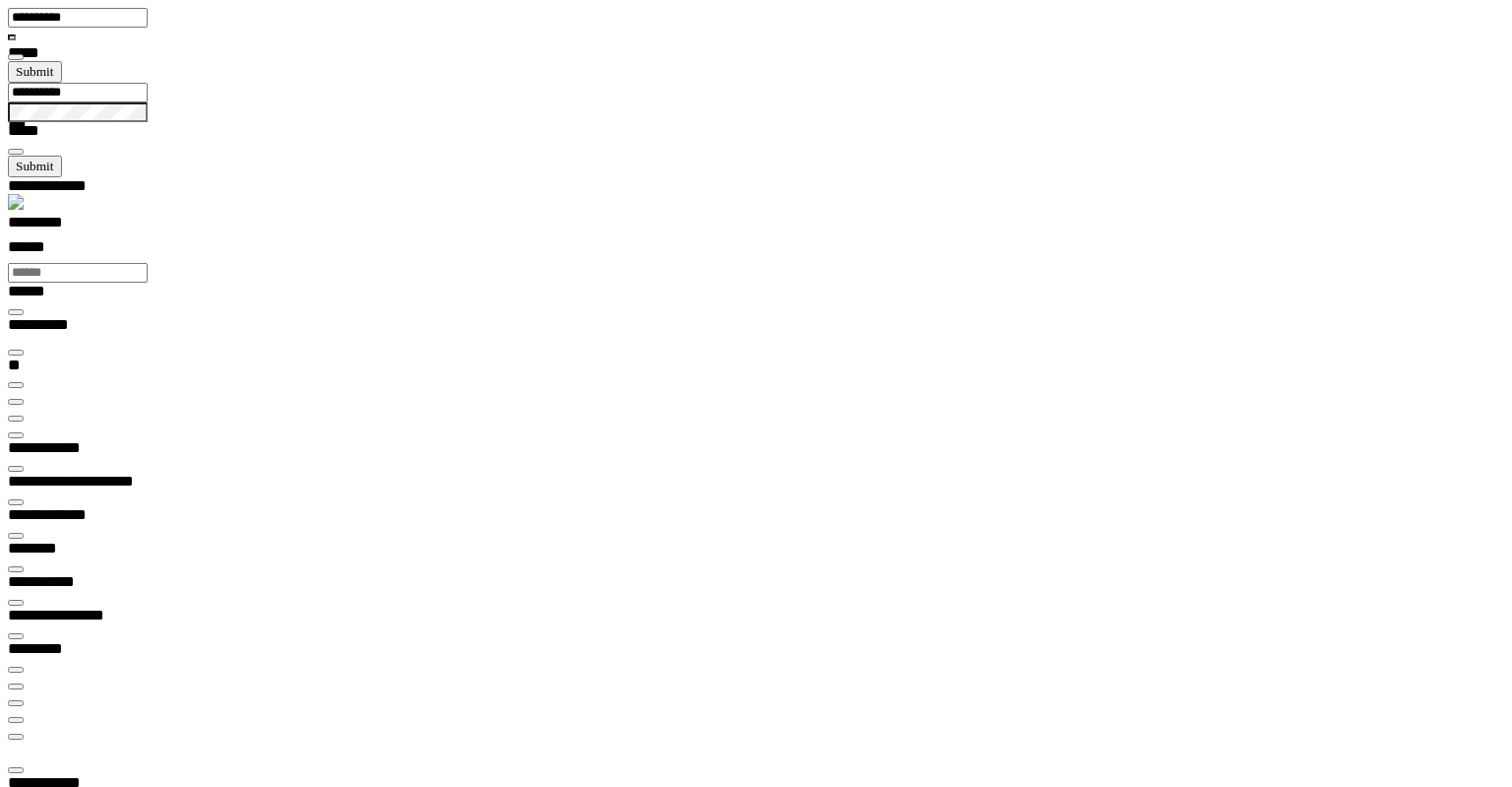 scroll, scrollTop: 97815, scrollLeft: 98241, axis: both 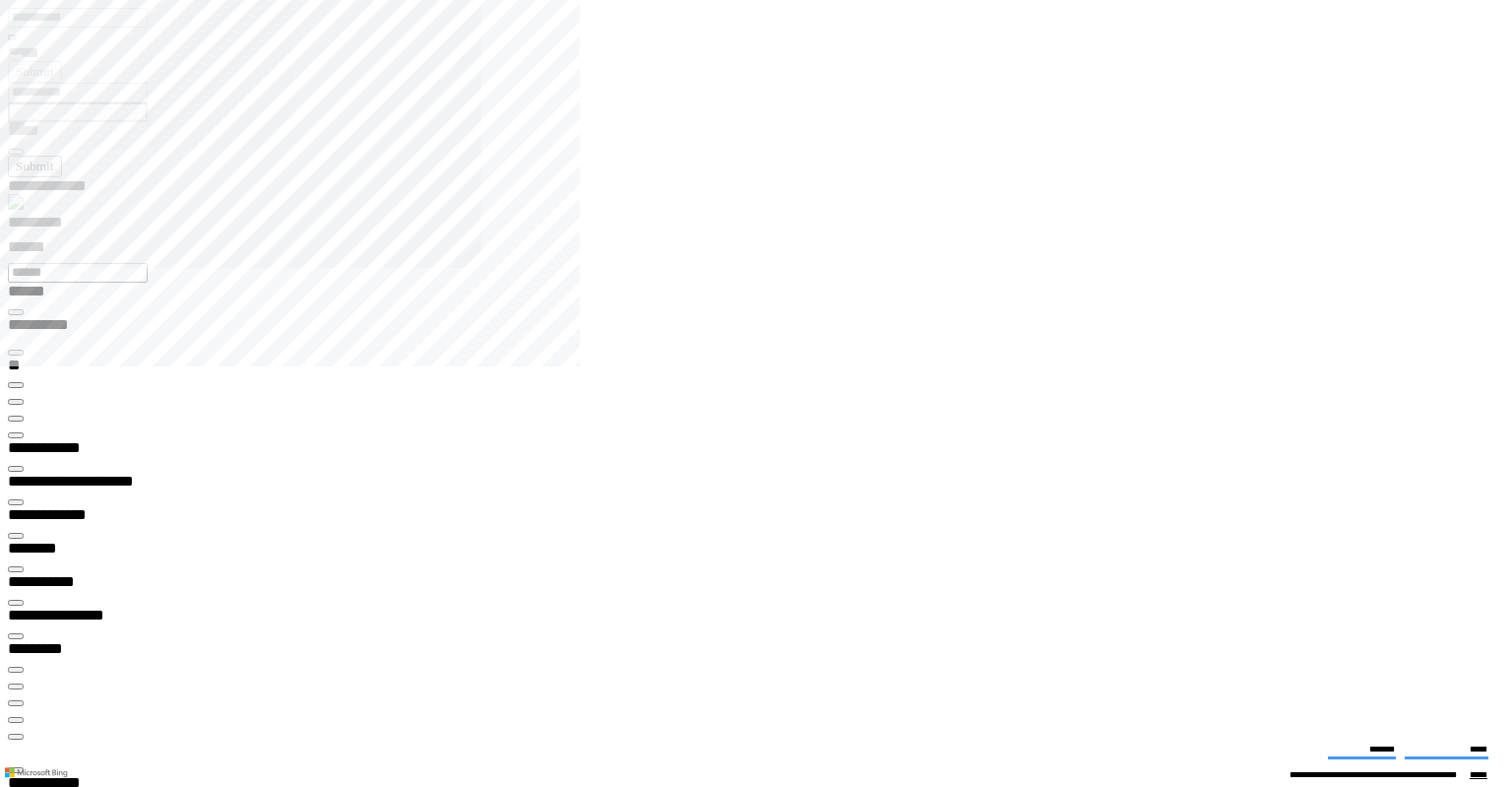click on "**********" at bounding box center (73, 13475) 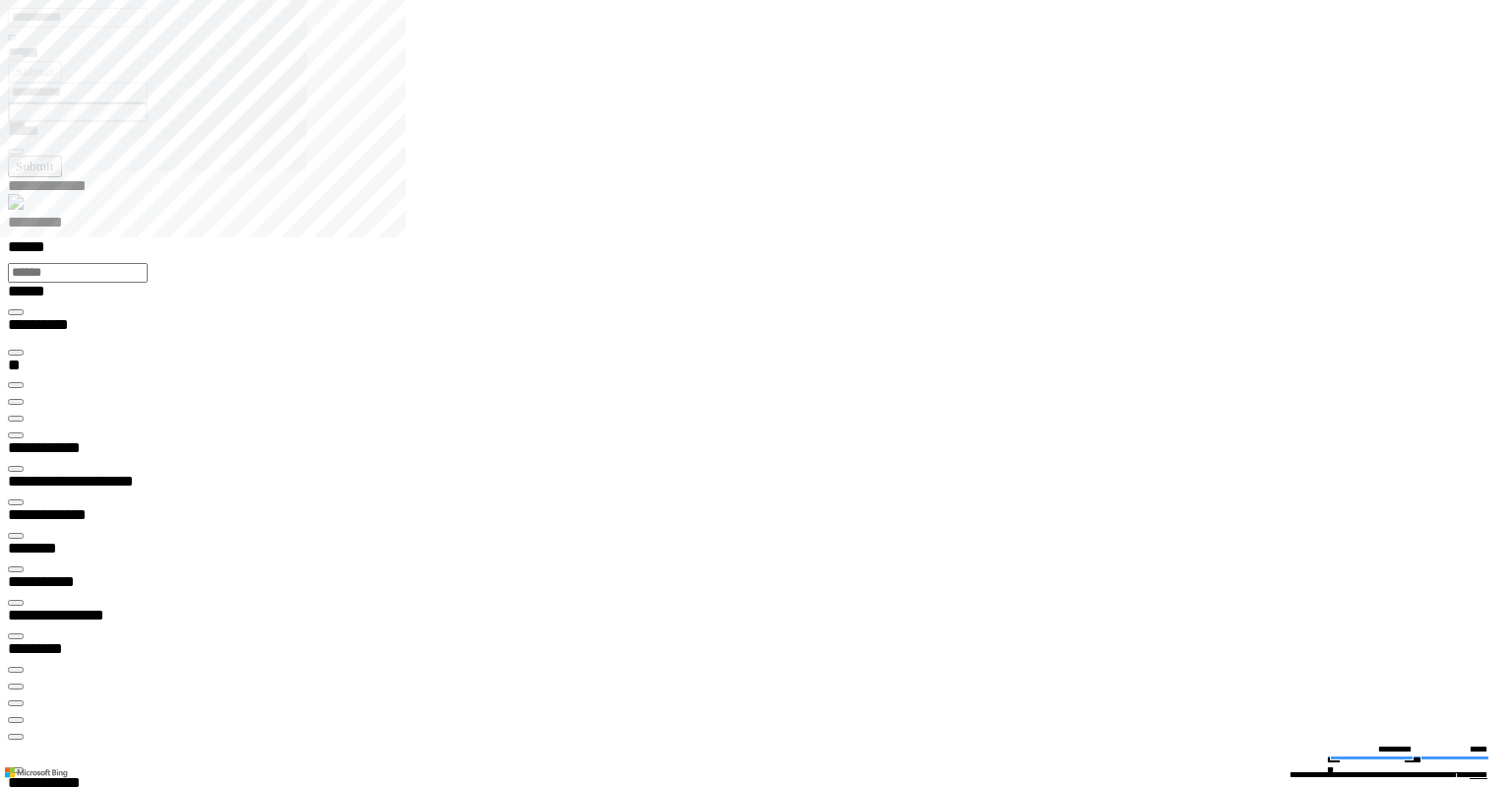type on "**********" 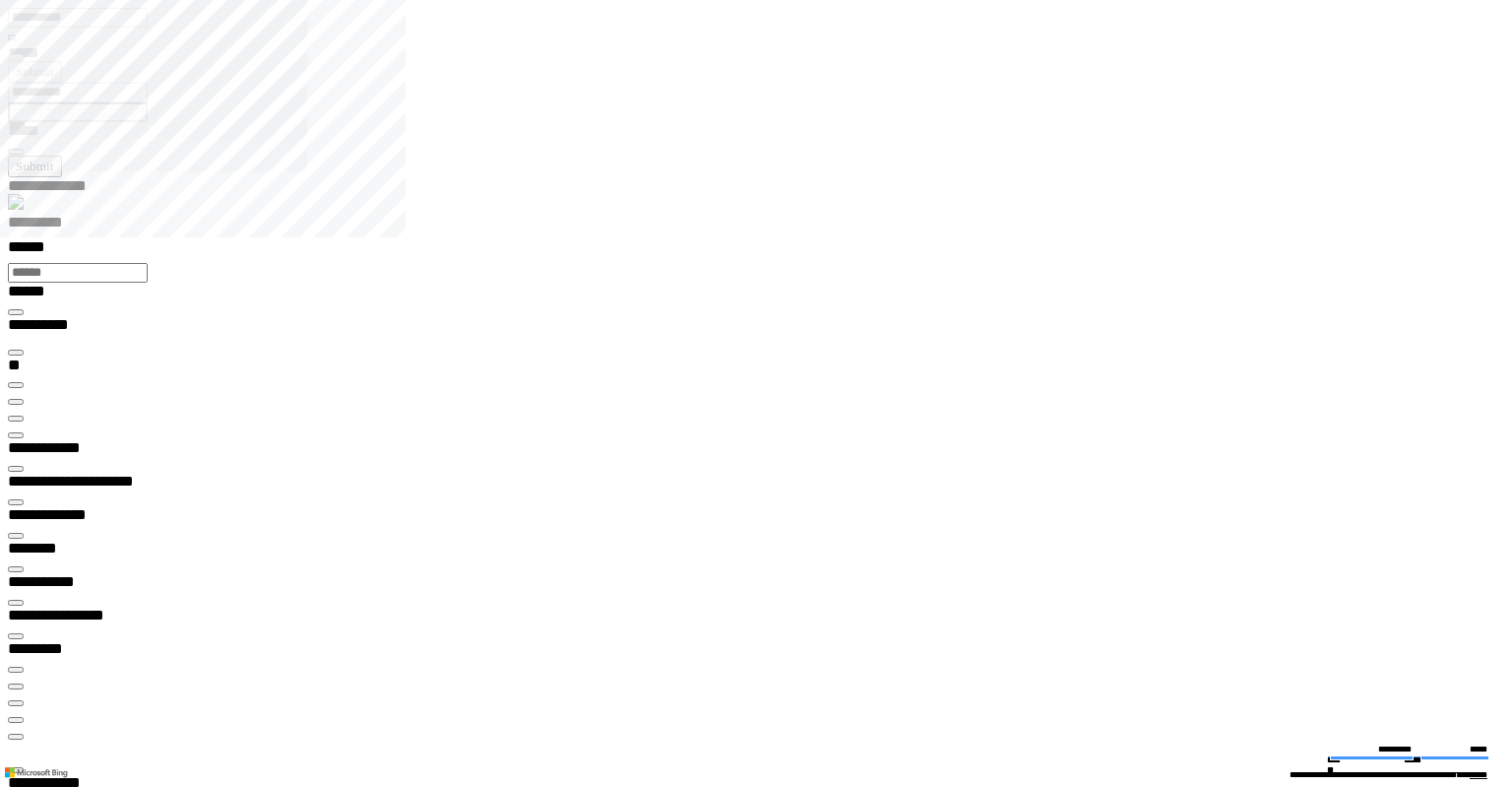 click at bounding box center [16, 17966] 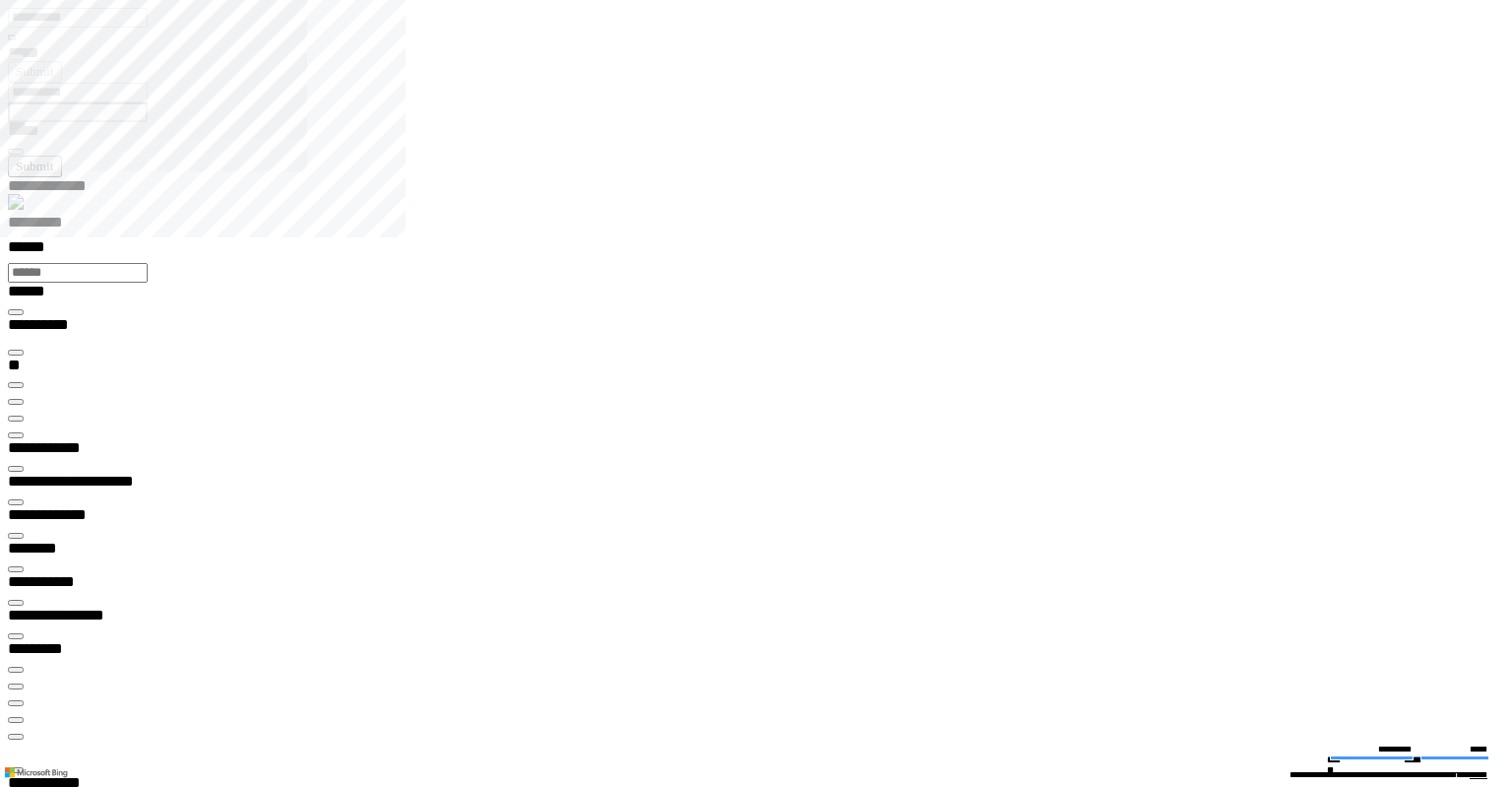 click on "**********" at bounding box center (78, 33793) 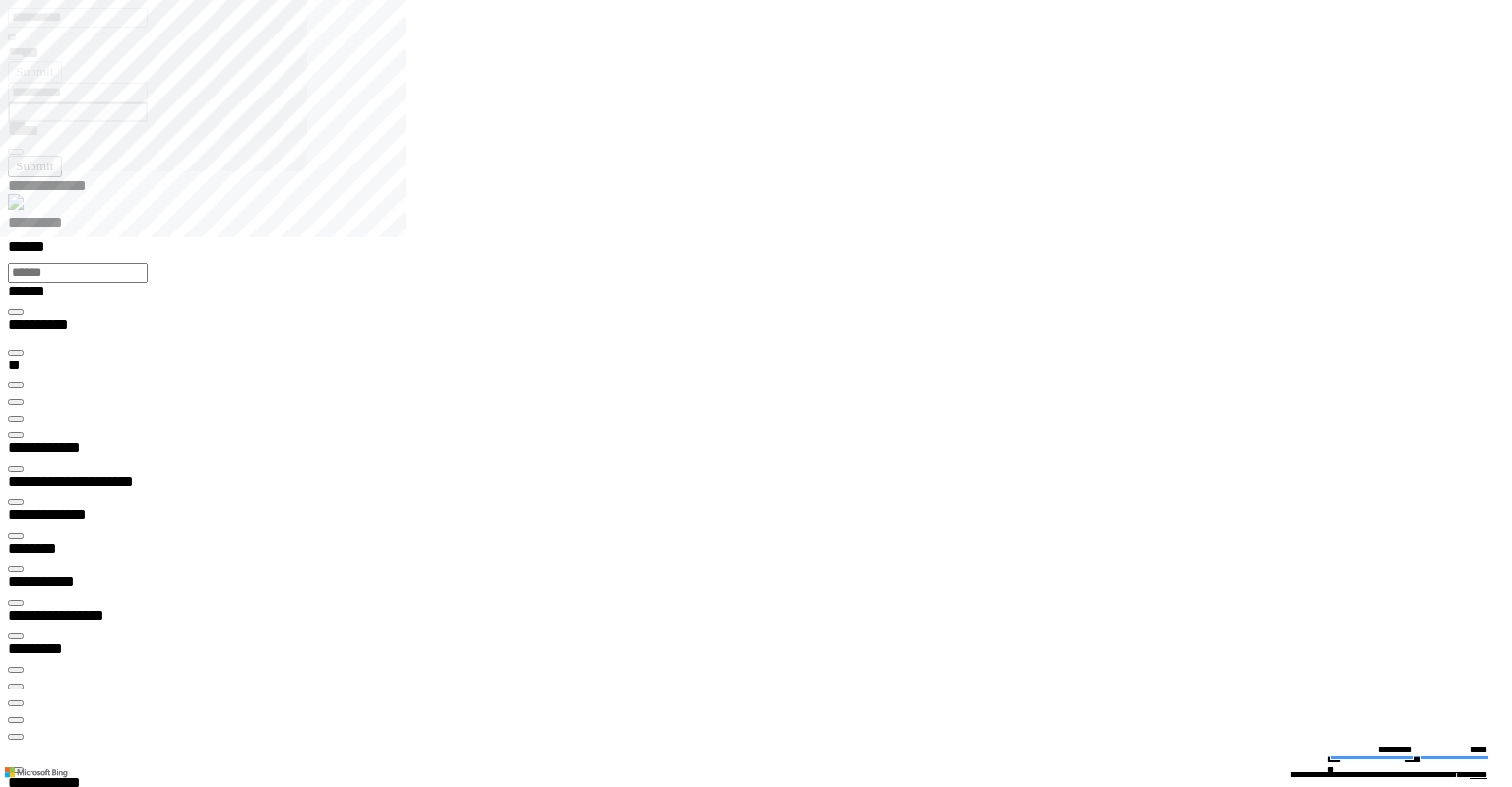 click on "**********" at bounding box center (399, 37637) 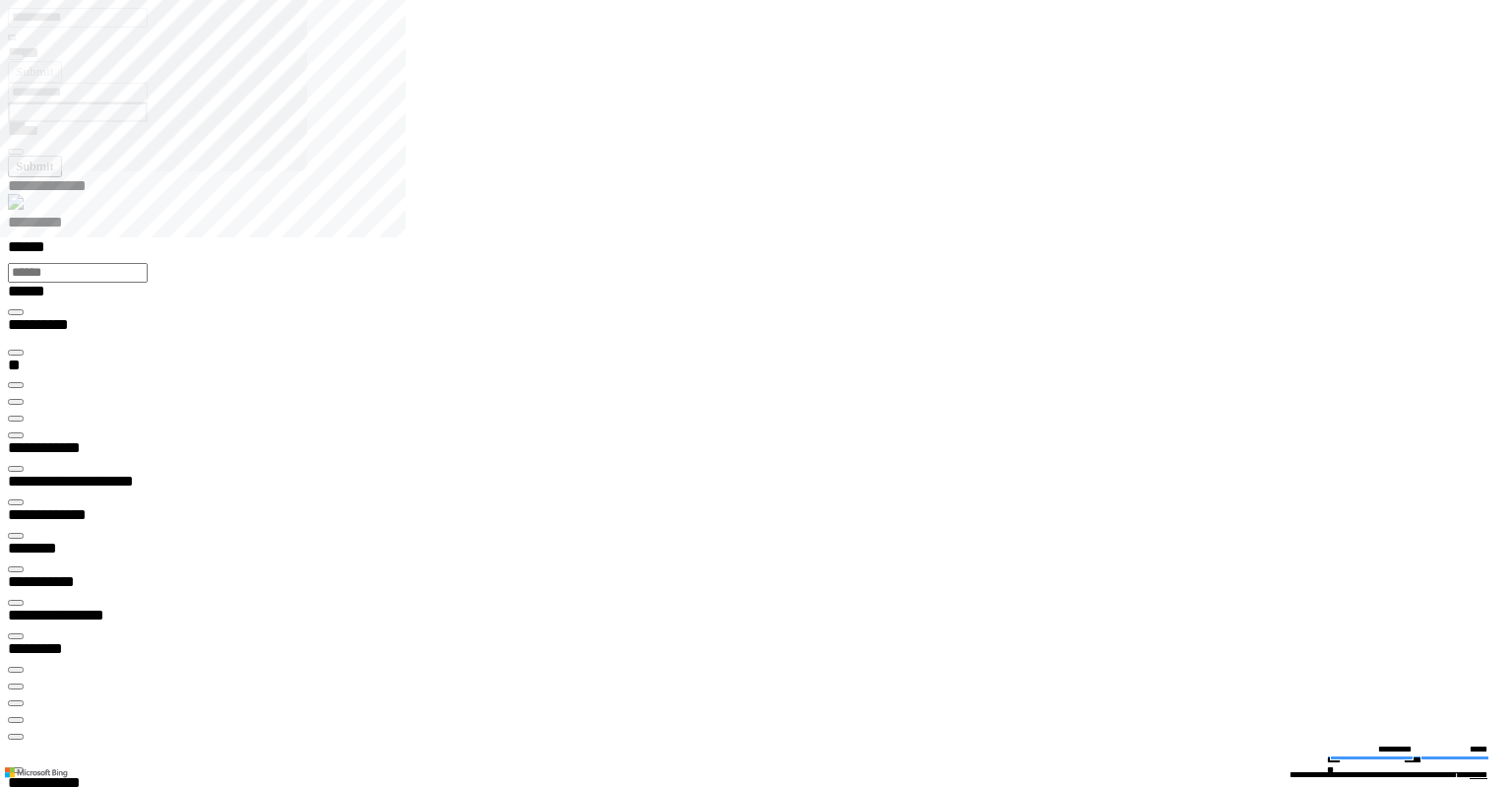 type on "**********" 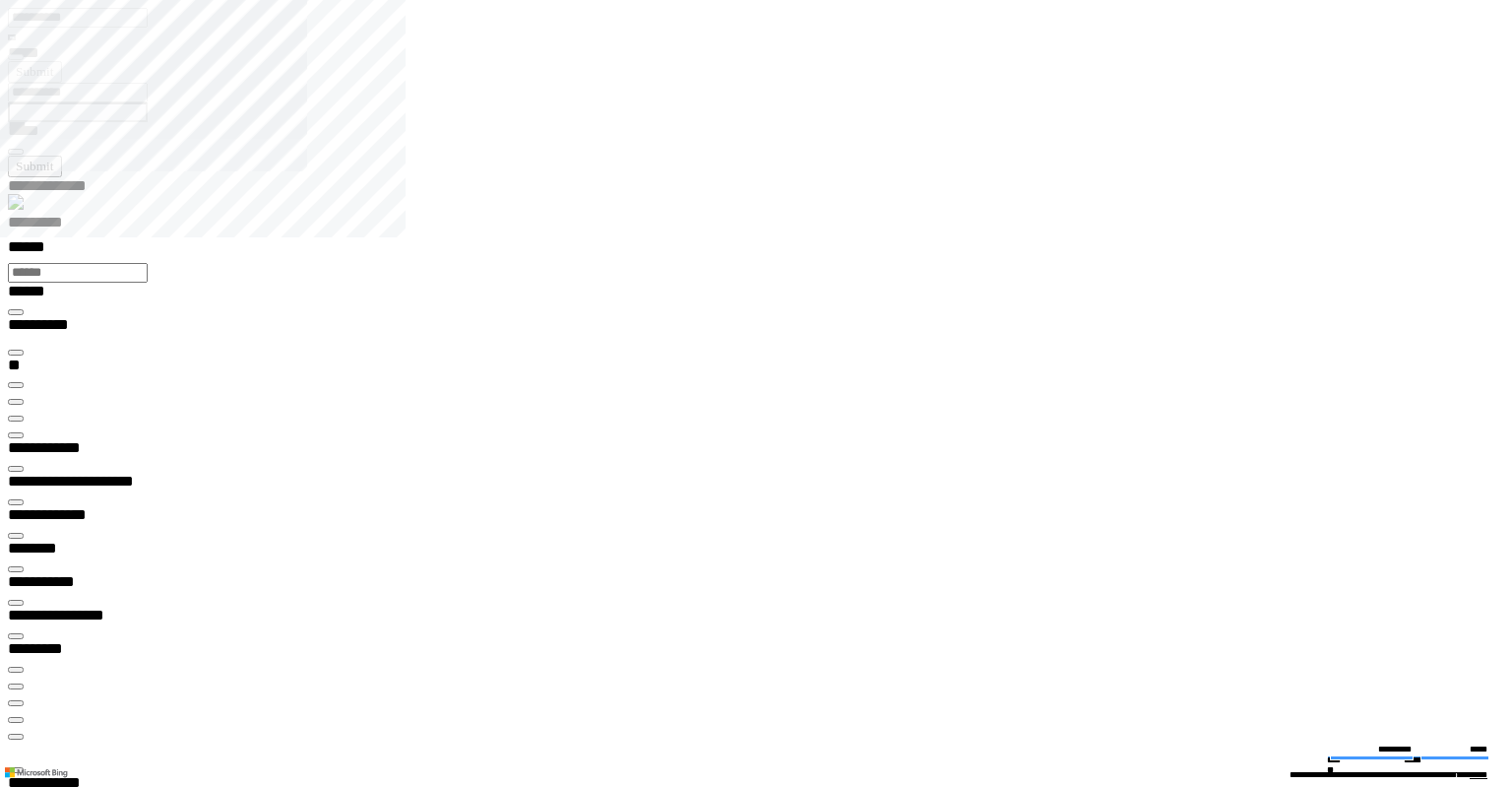 click on "Class" at bounding box center (78, 33891) 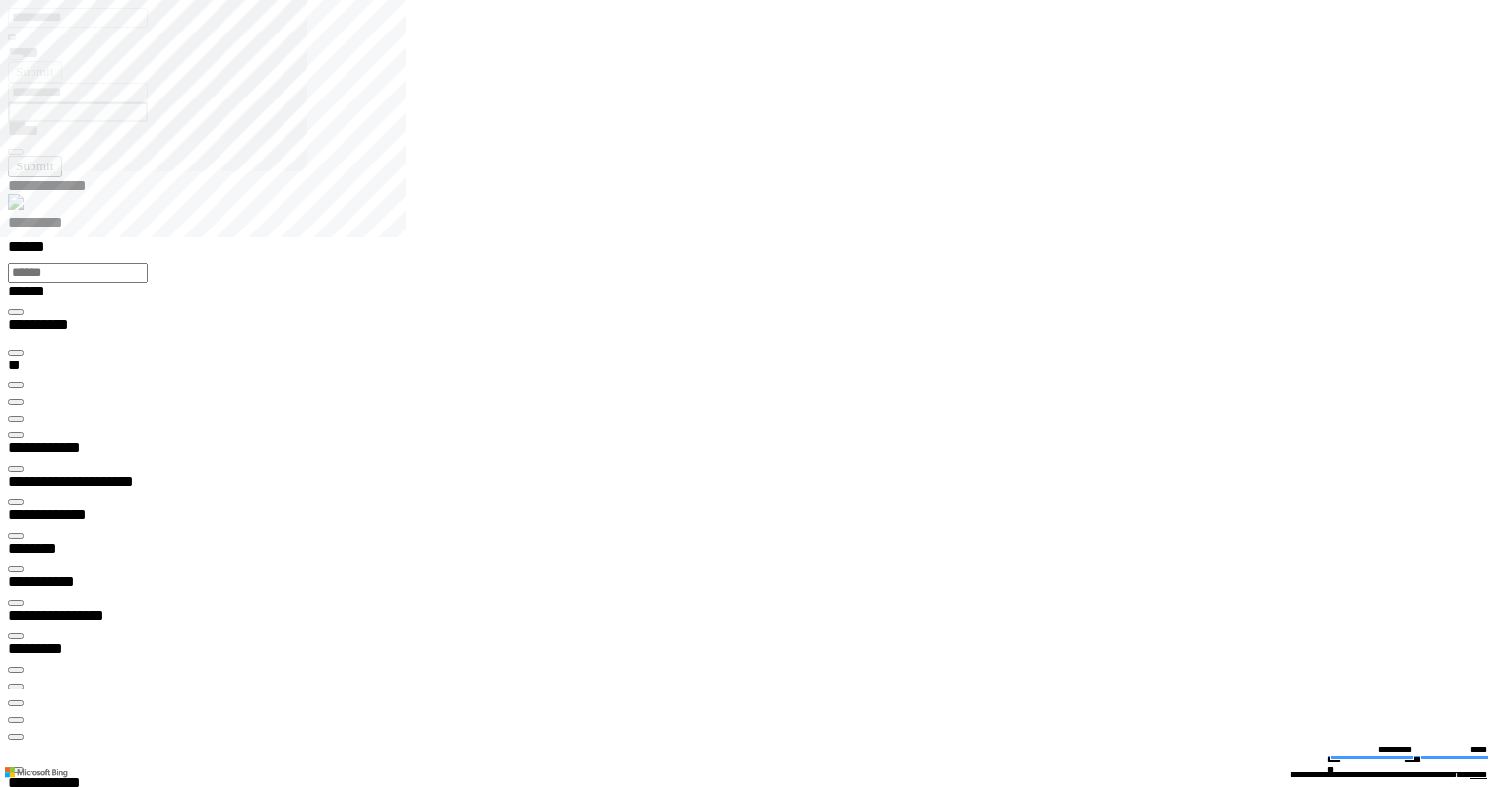 click on "**********" at bounding box center (393, 38084) 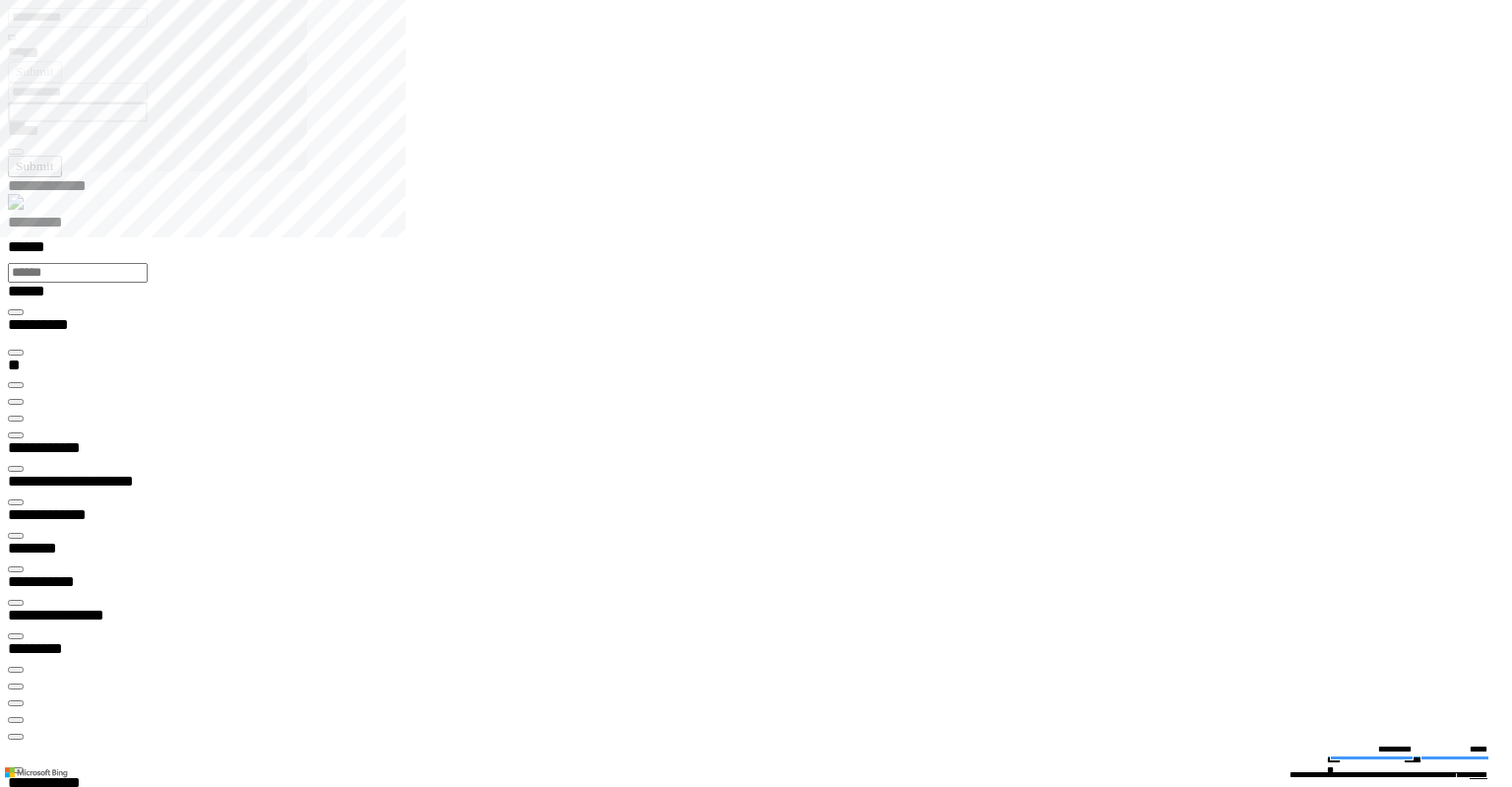 click on "Cause" at bounding box center (78, 34087) 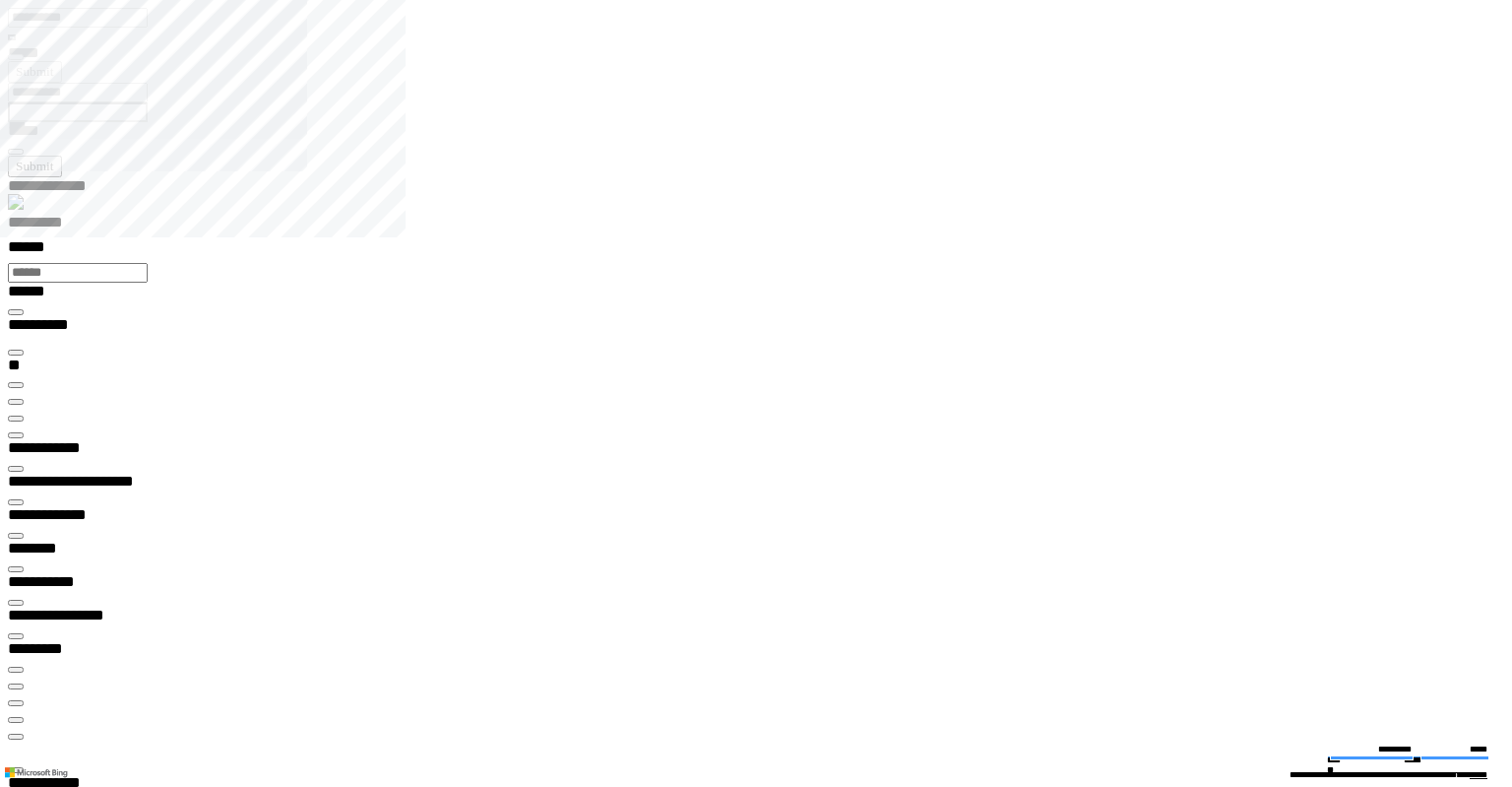 click on "***" at bounding box center (362, 37087) 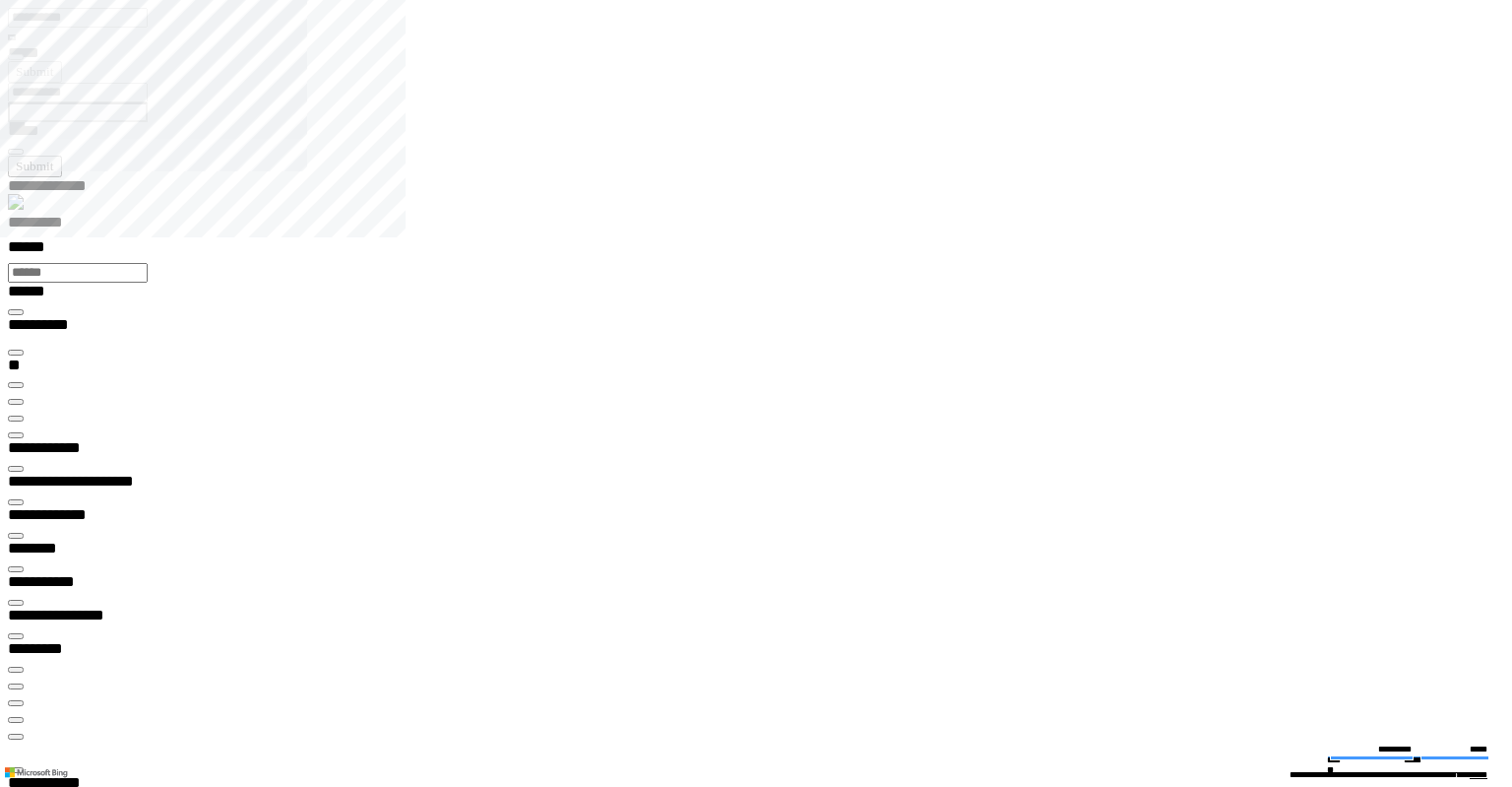 type on "***" 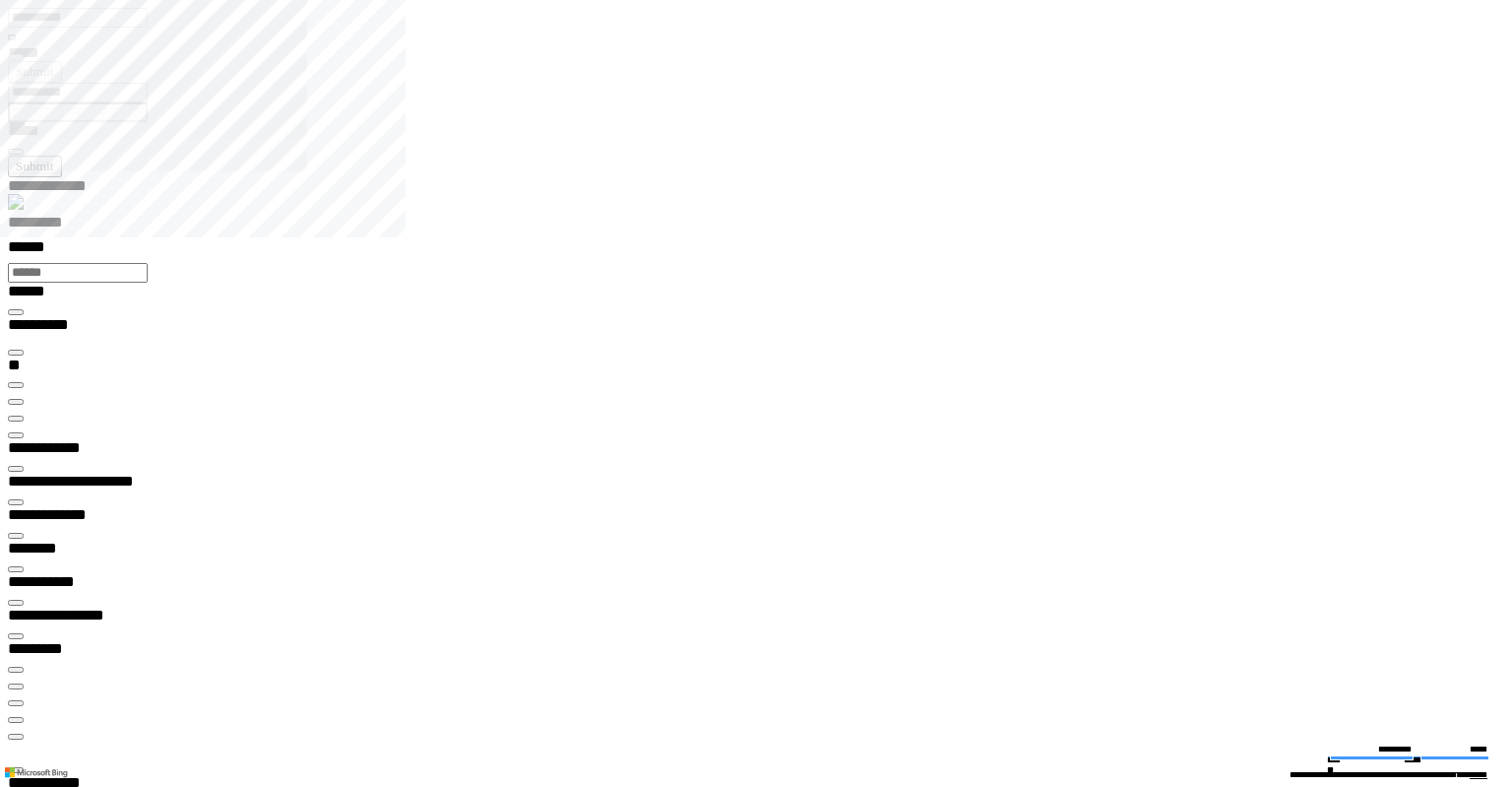 click on "**********" at bounding box center (402, 40261) 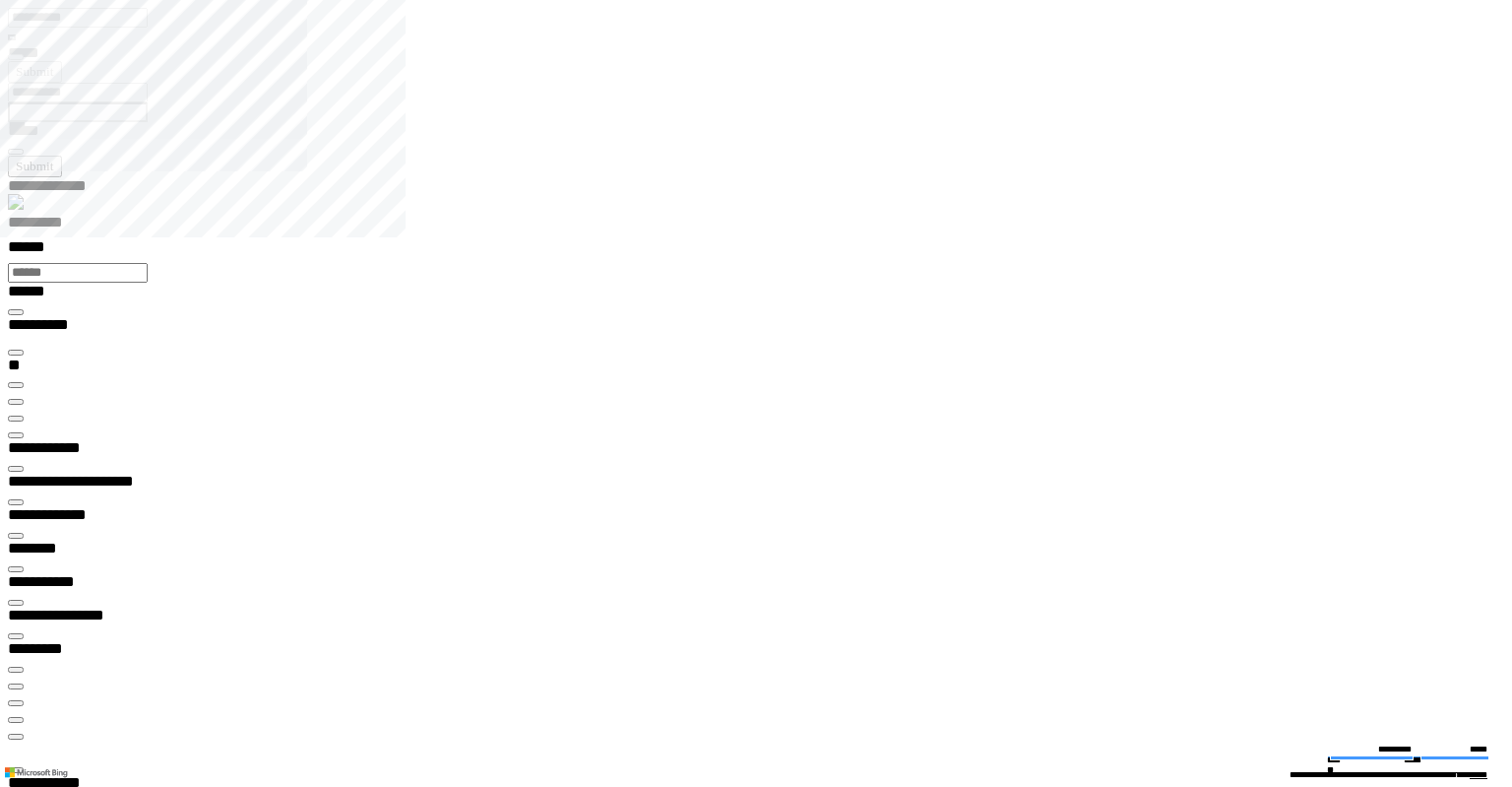 type on "**********" 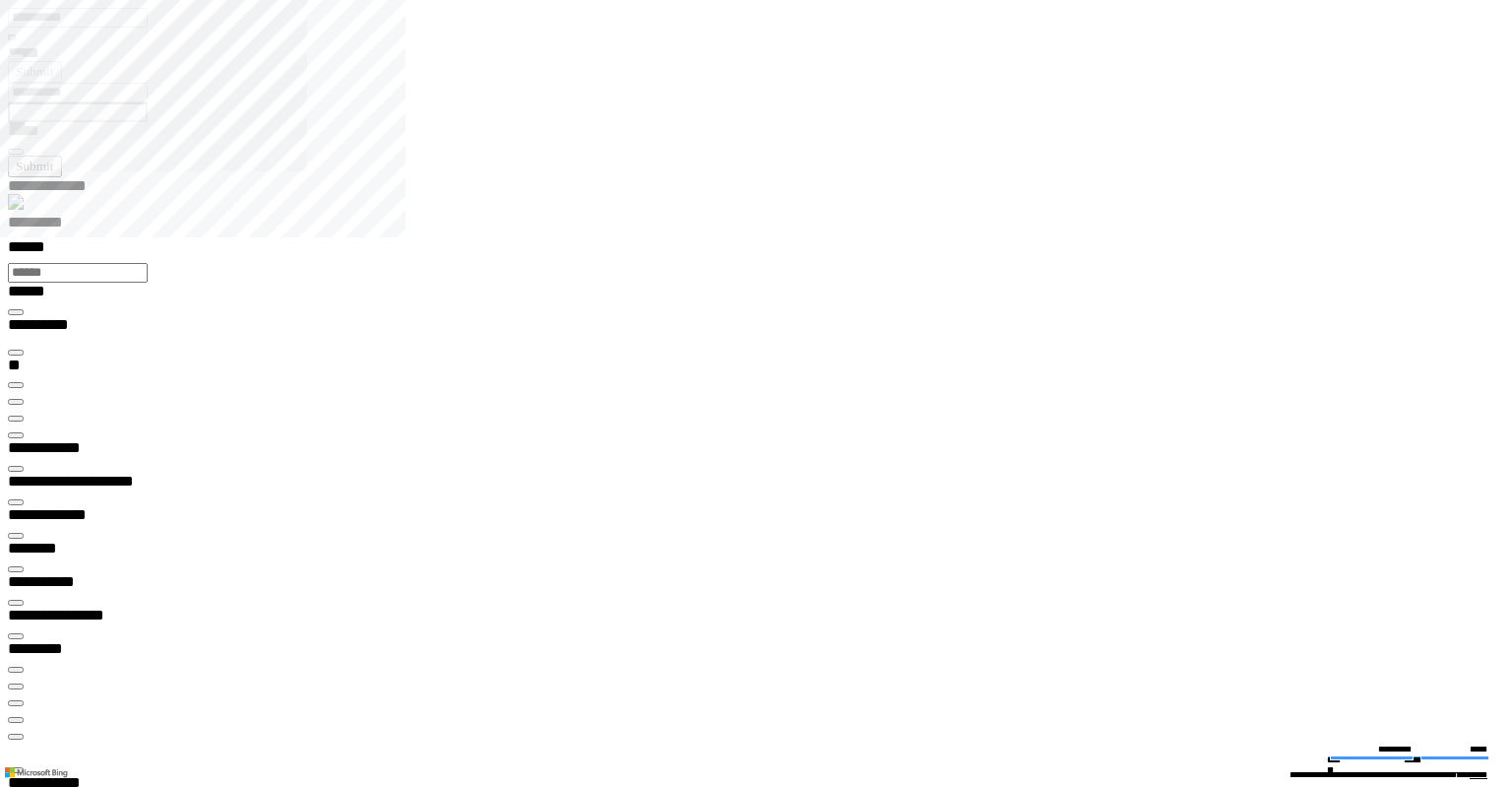 paste on "**********" 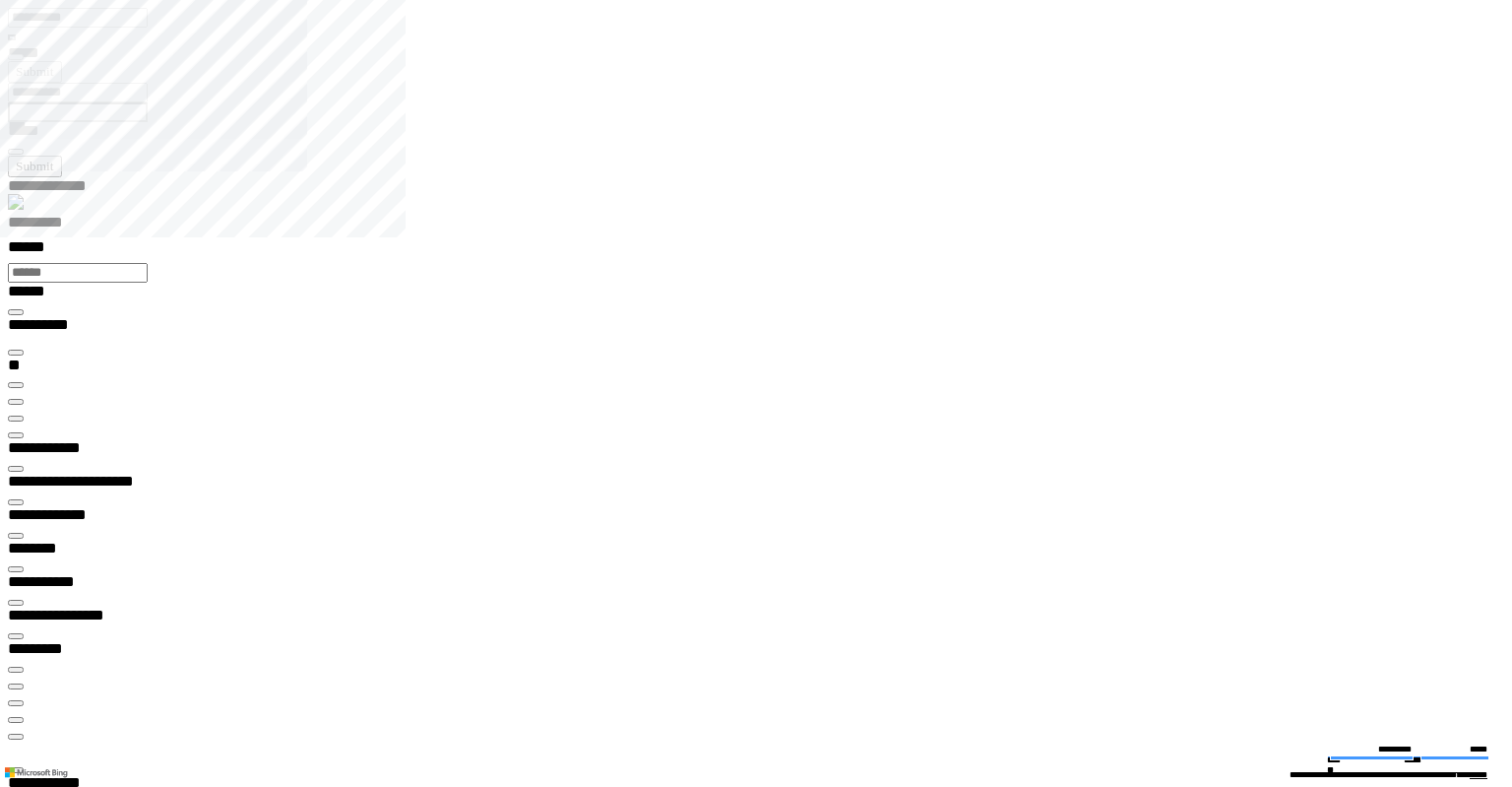 type 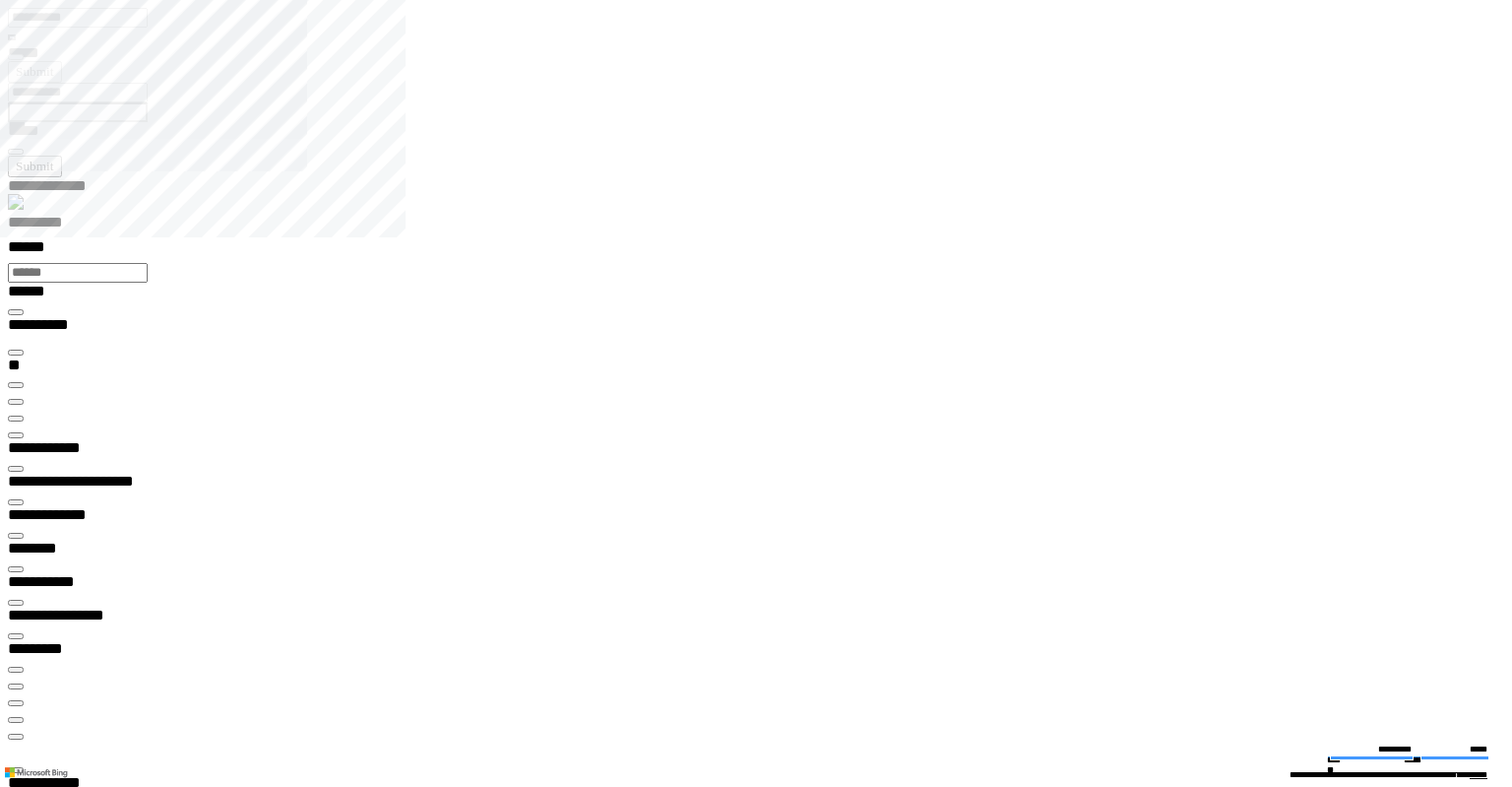 scroll, scrollTop: 97815, scrollLeft: 98241, axis: both 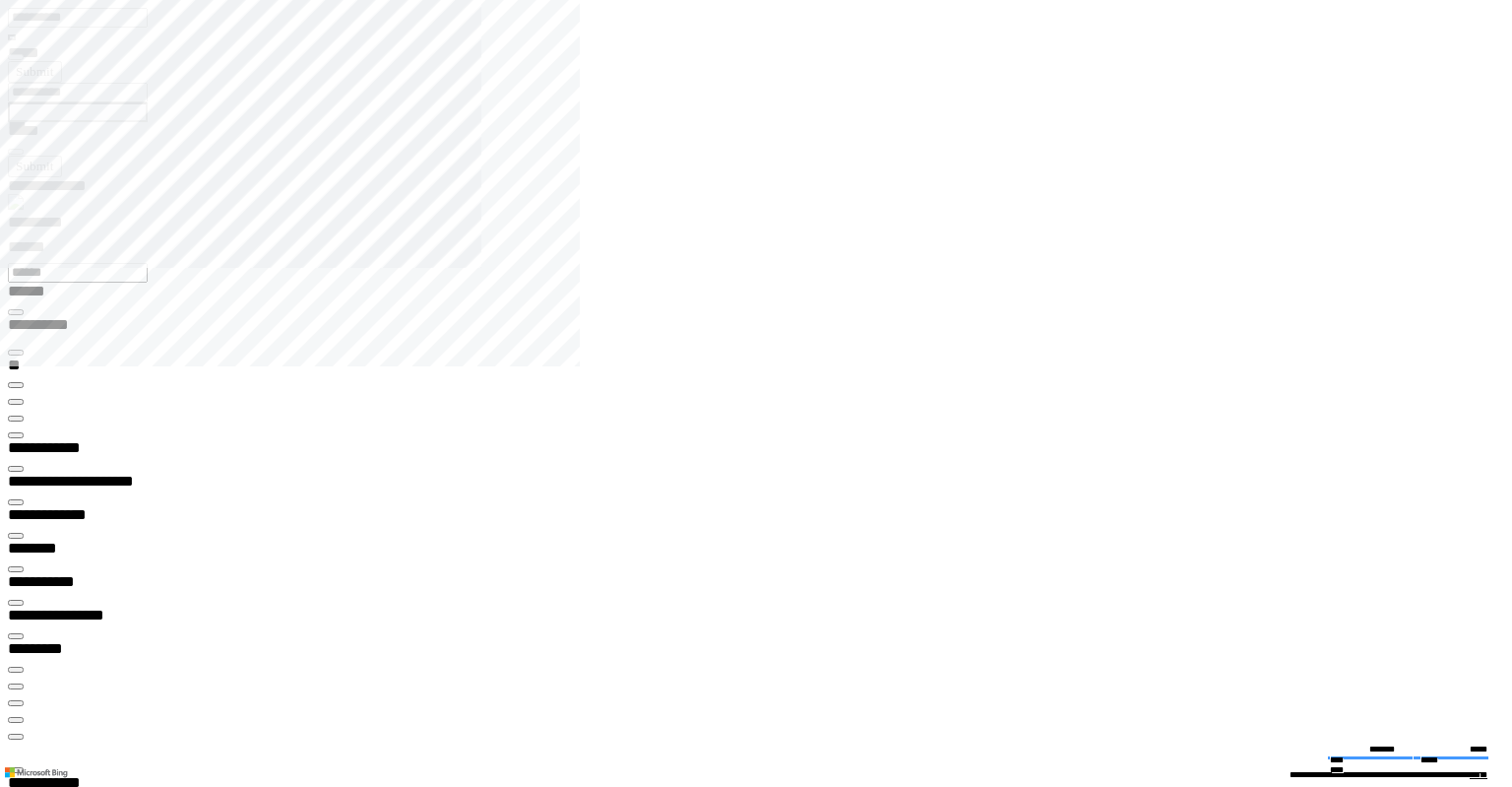 click on "**********" at bounding box center [69, 13203] 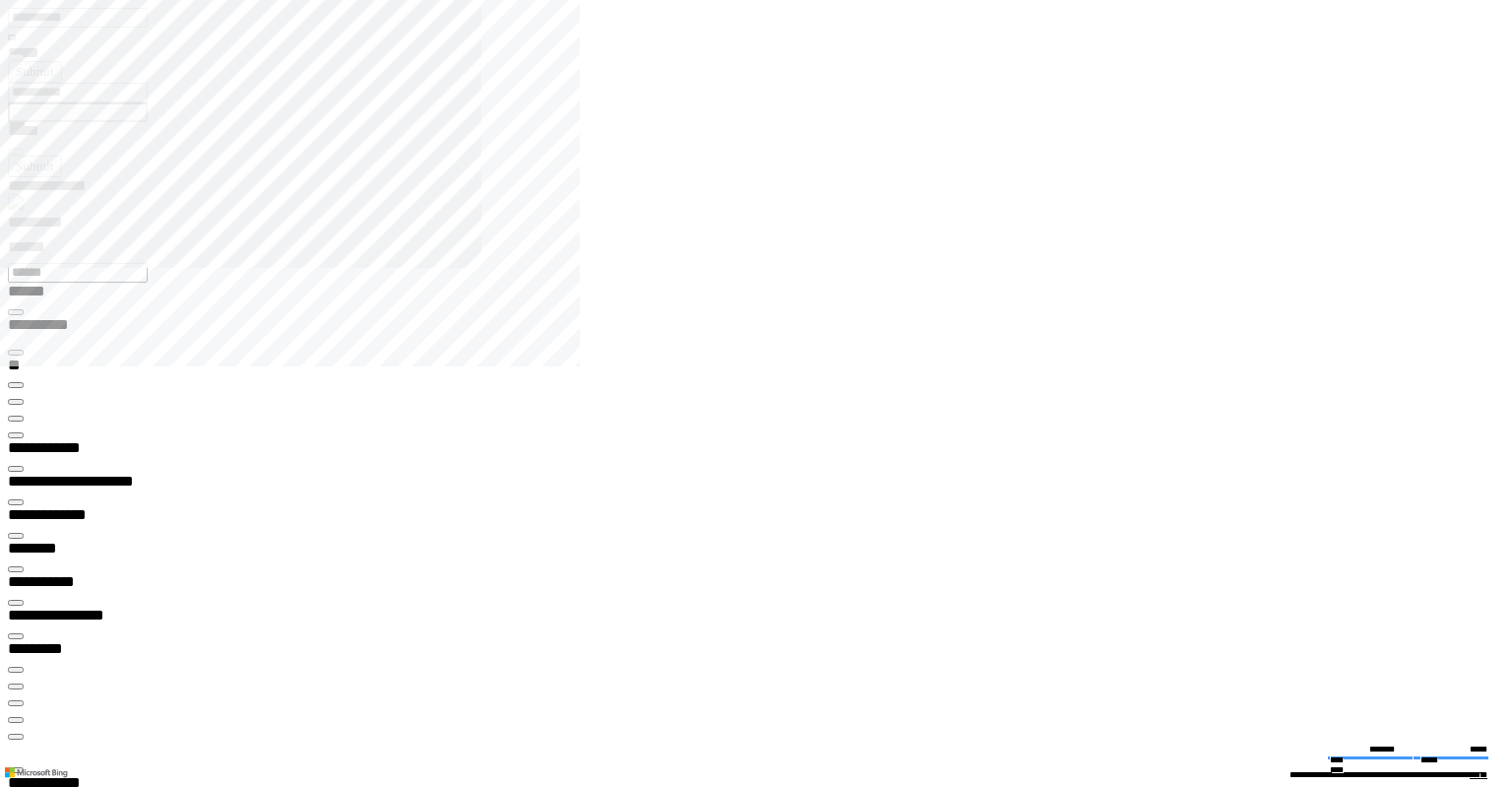 scroll, scrollTop: 1, scrollLeft: 1, axis: both 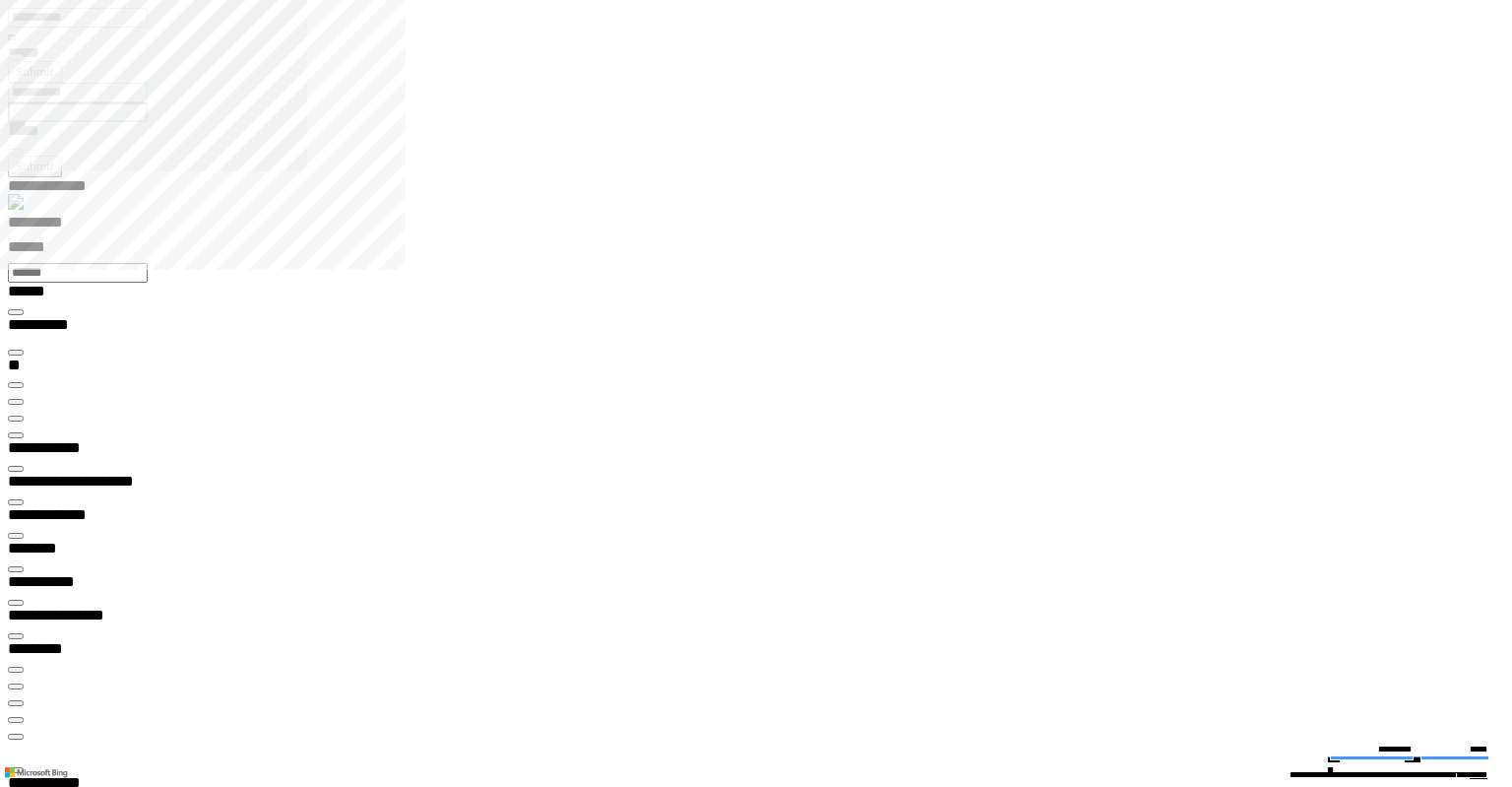 type on "**********" 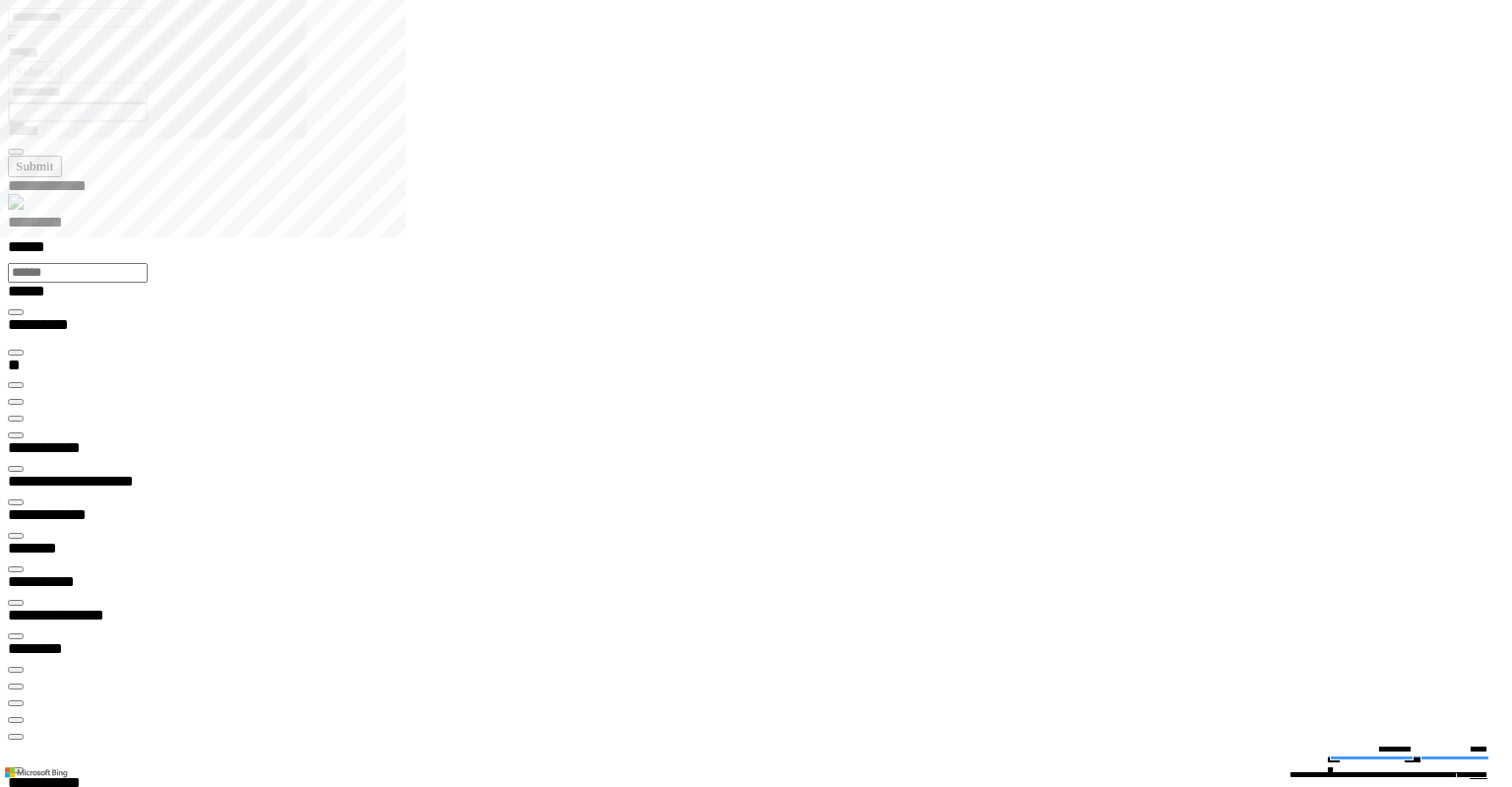 scroll, scrollTop: 424, scrollLeft: 0, axis: vertical 